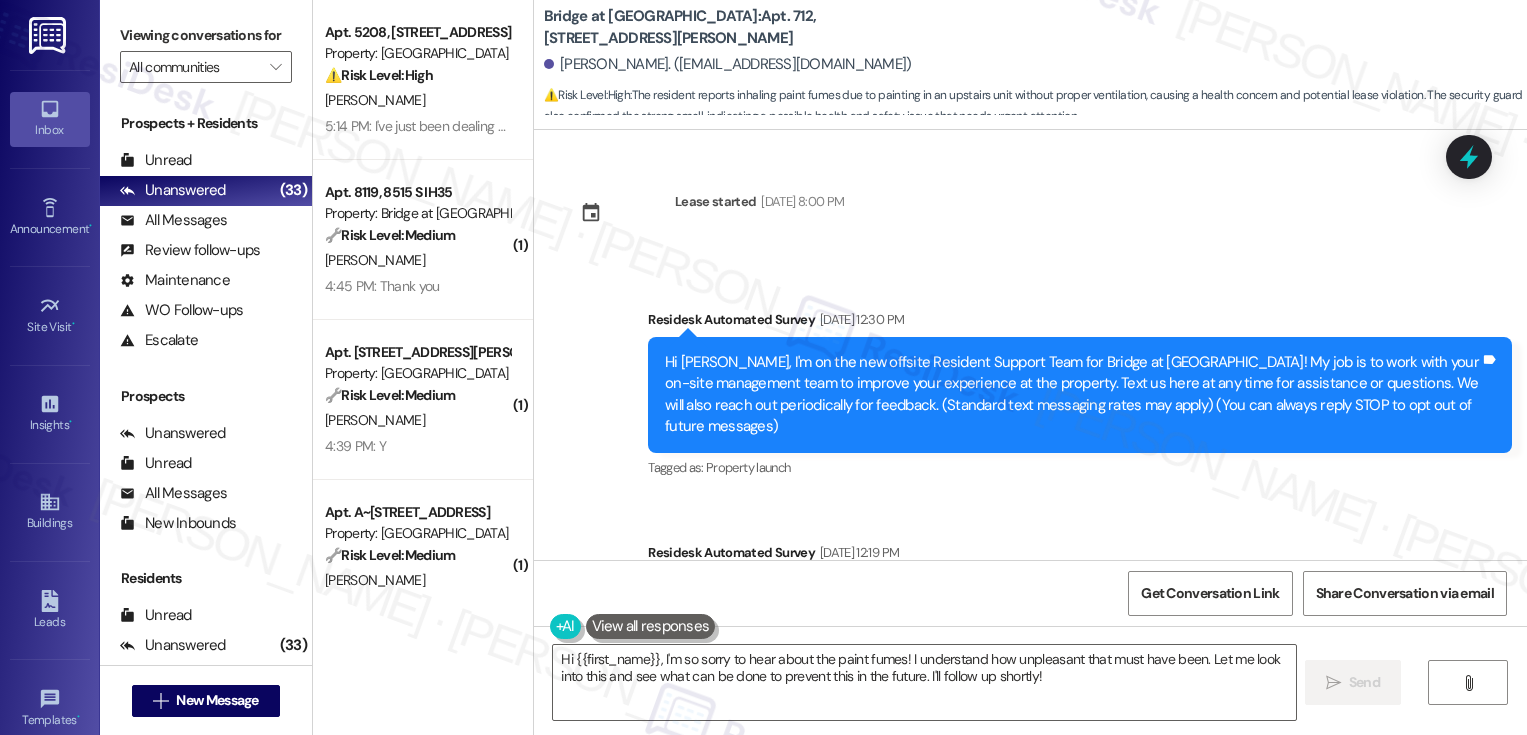 scroll, scrollTop: 0, scrollLeft: 0, axis: both 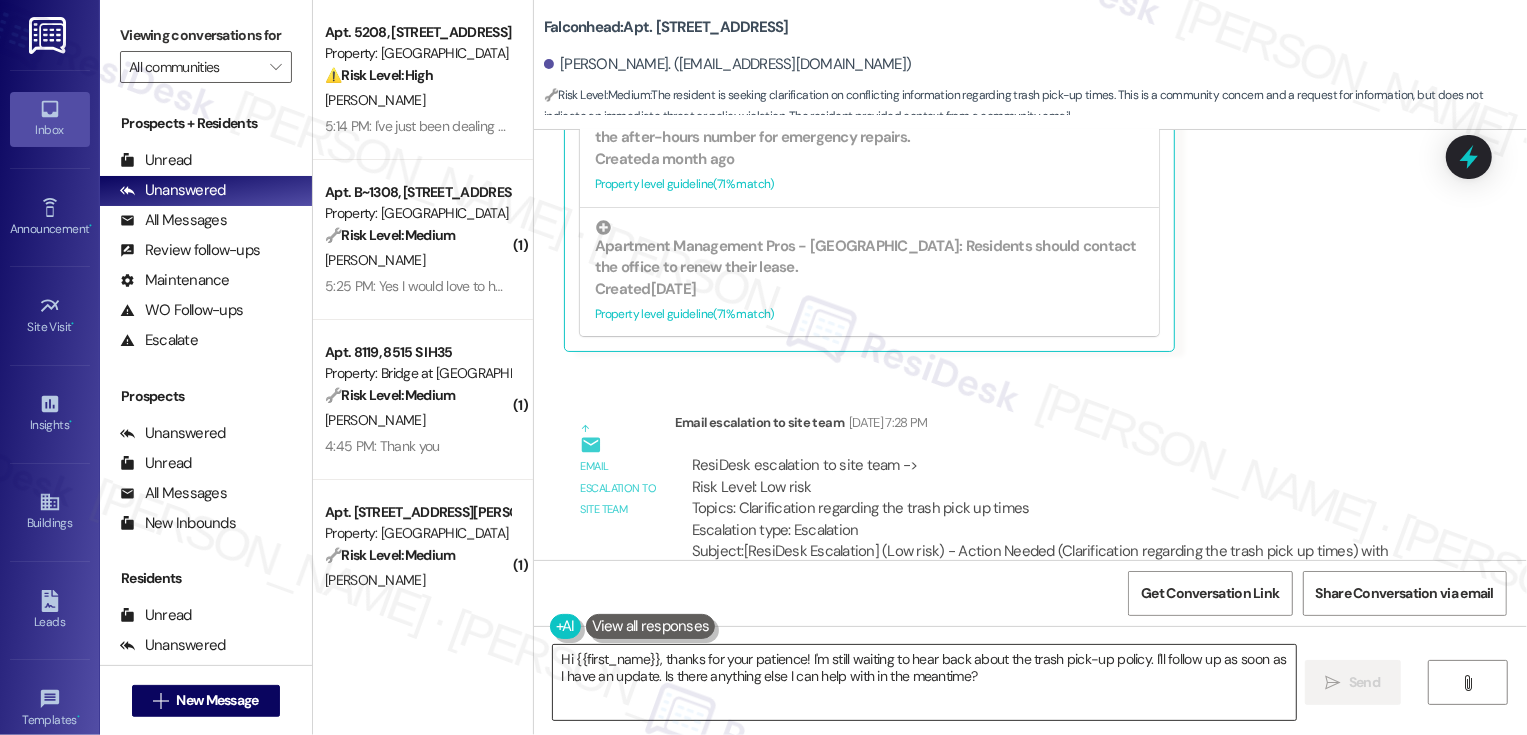 click on "Hi {{first_name}}, thanks for your patience! I'm still waiting to hear back about the trash pick-up policy. I'll follow up as soon as I have an update. Is there anything else I can help with in the meantime?" at bounding box center [924, 682] 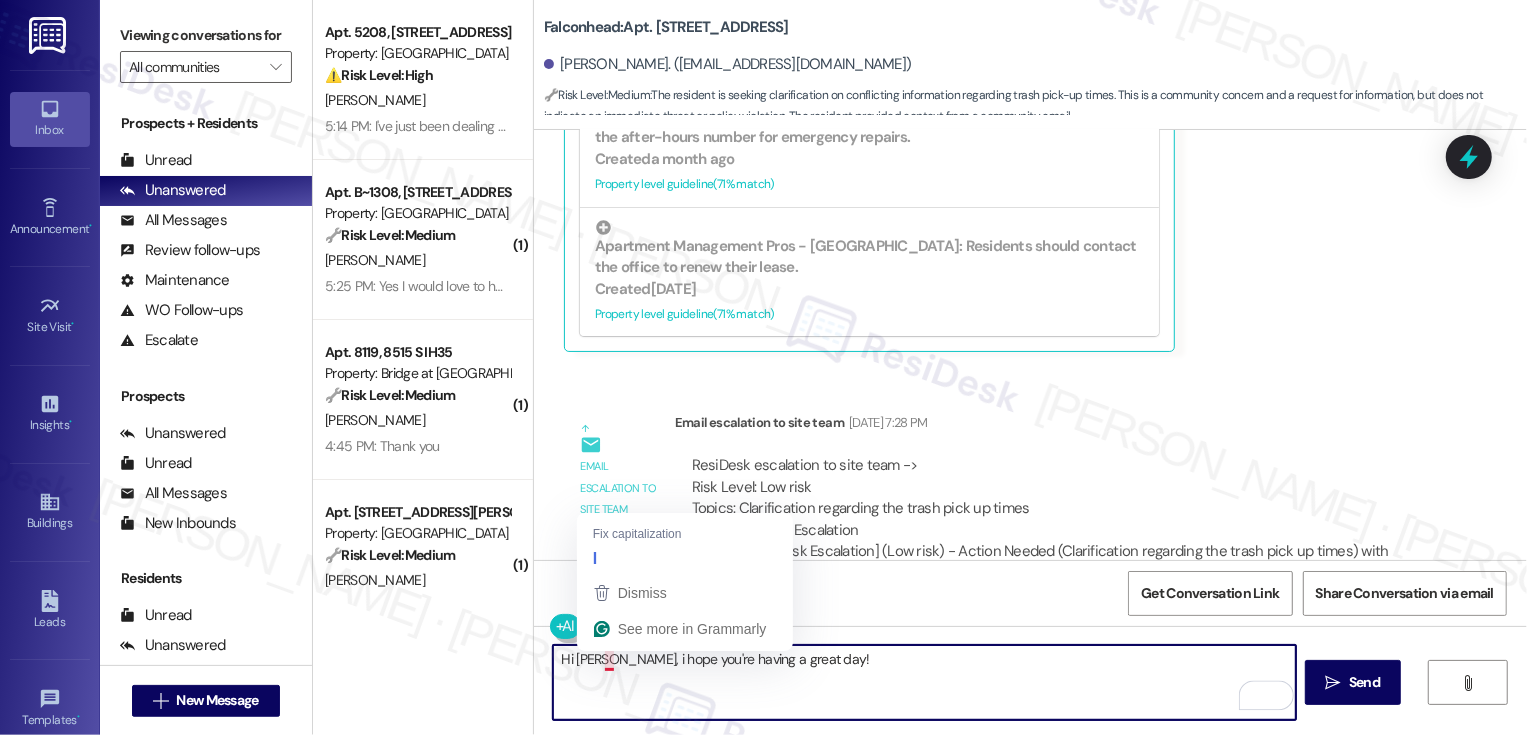 click on "Hi Erika, i hope you're having a great day!" at bounding box center (924, 682) 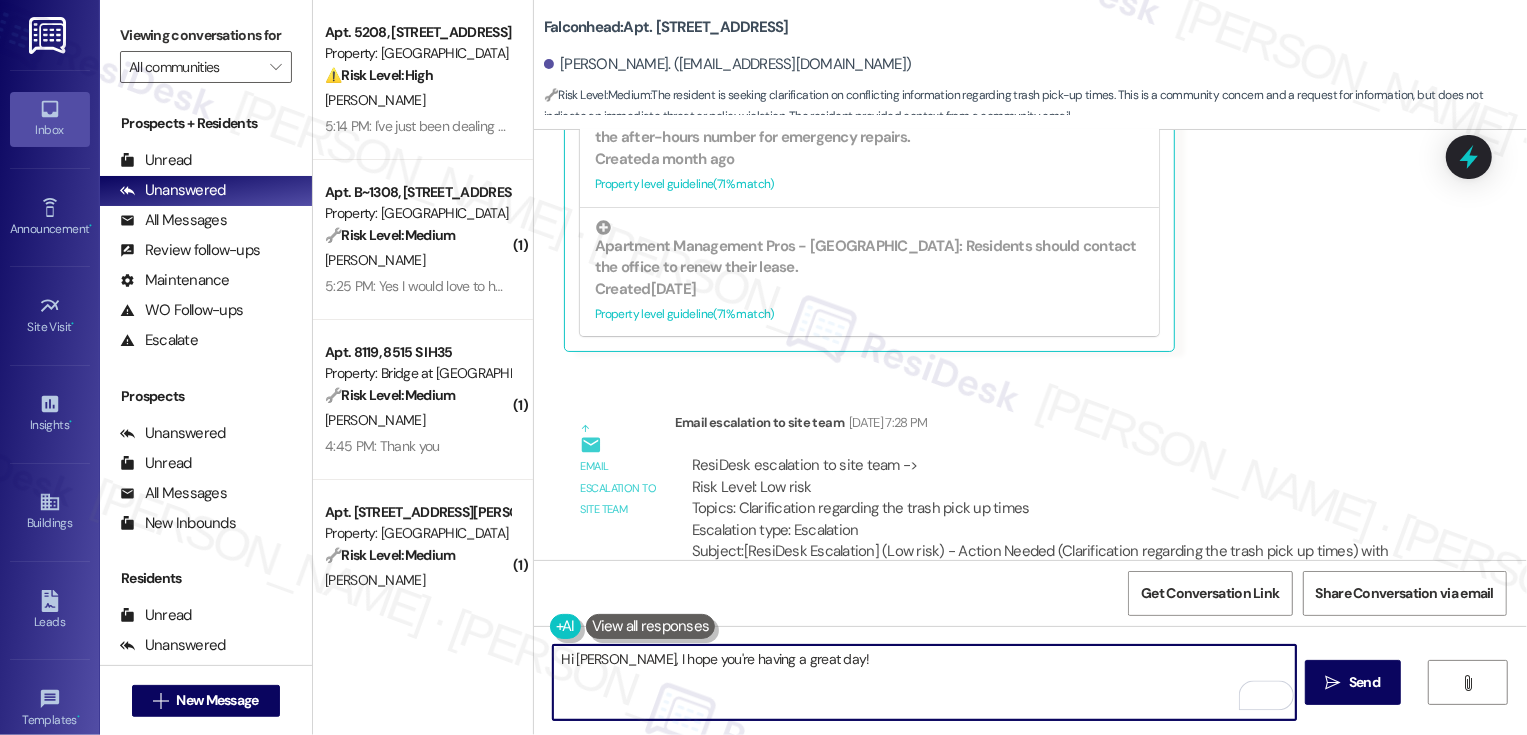 click on "Hi Erika, I hope you're having a great day!" at bounding box center (924, 682) 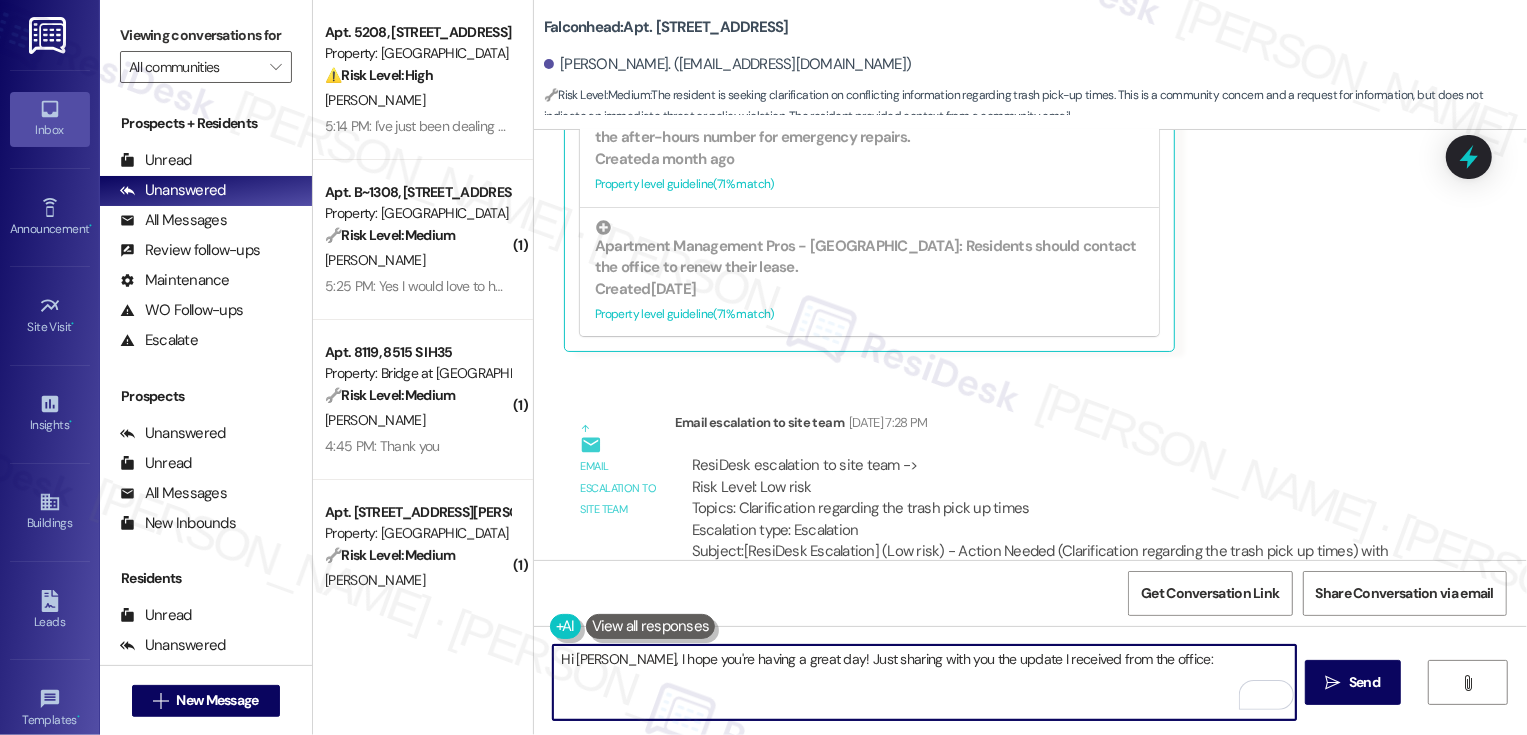 paste on "we can make certain exceptions if they are work related if they cannot bring in their trashcan in at 11pm. And they would be allowed to remain bringing in their trashcan at 9am the next morning." 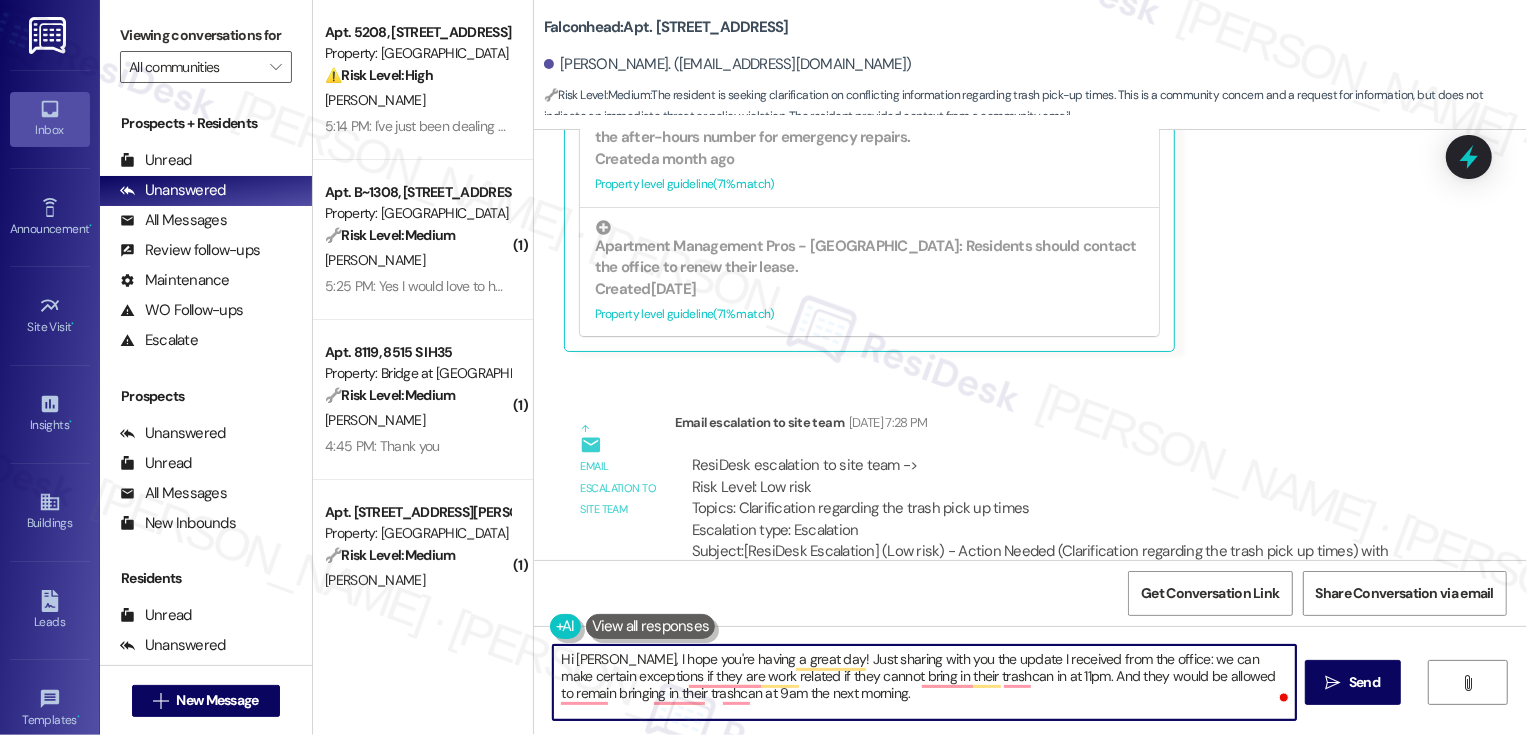 click on "Hi Erika, I hope you're having a great day! Just sharing with you the update I received from the office: we can make certain exceptions if they are work related if they cannot bring in their trashcan in at 11pm. And they would be allowed to remain bringing in their trashcan at 9am the next morning." at bounding box center (924, 682) 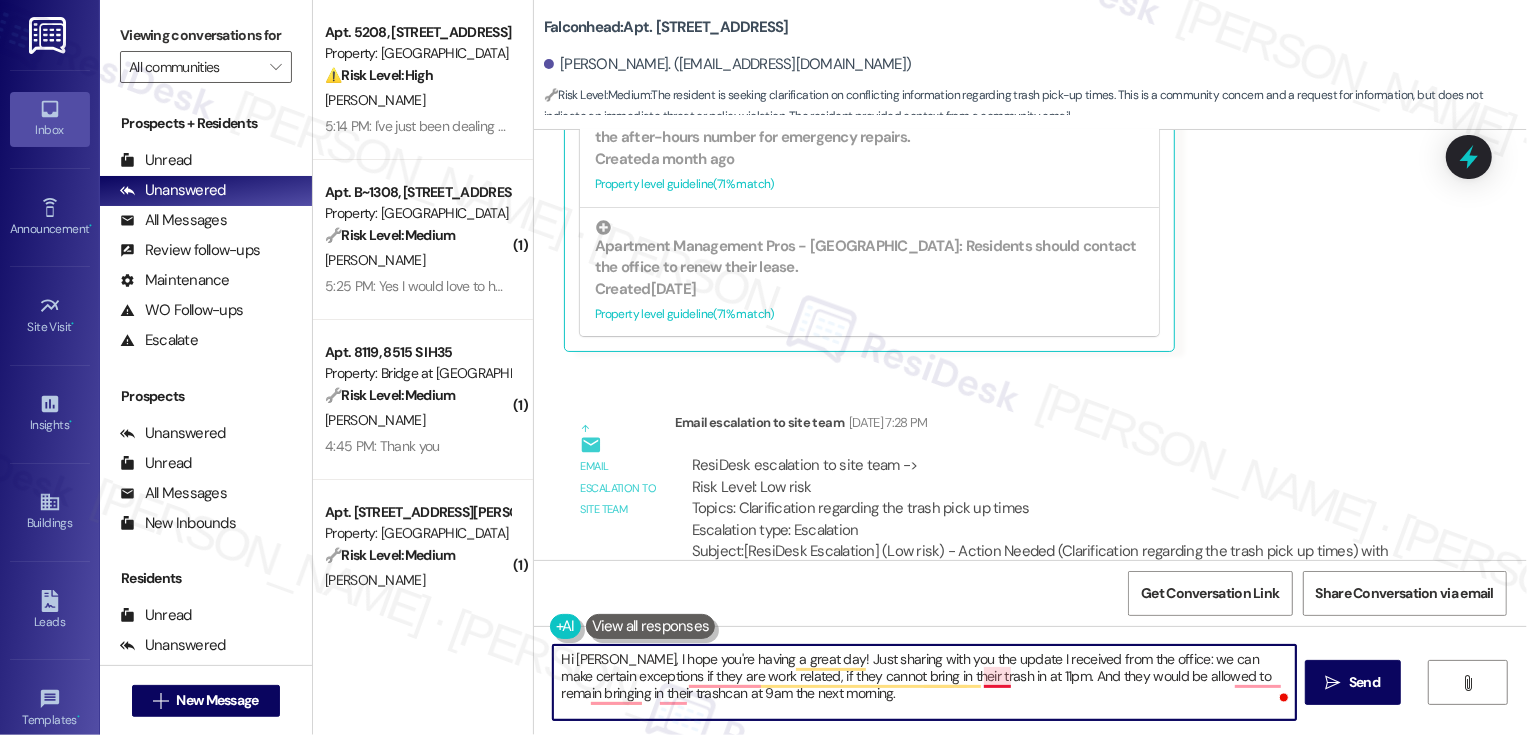 click on "Hi Erika, I hope you're having a great day! Just sharing with you the update I received from the office: we can make certain exceptions if they are work related, if they cannot bring in their trash in at 11pm. And they would be allowed to remain bringing in their trashcan at 9am the next morning." at bounding box center [924, 682] 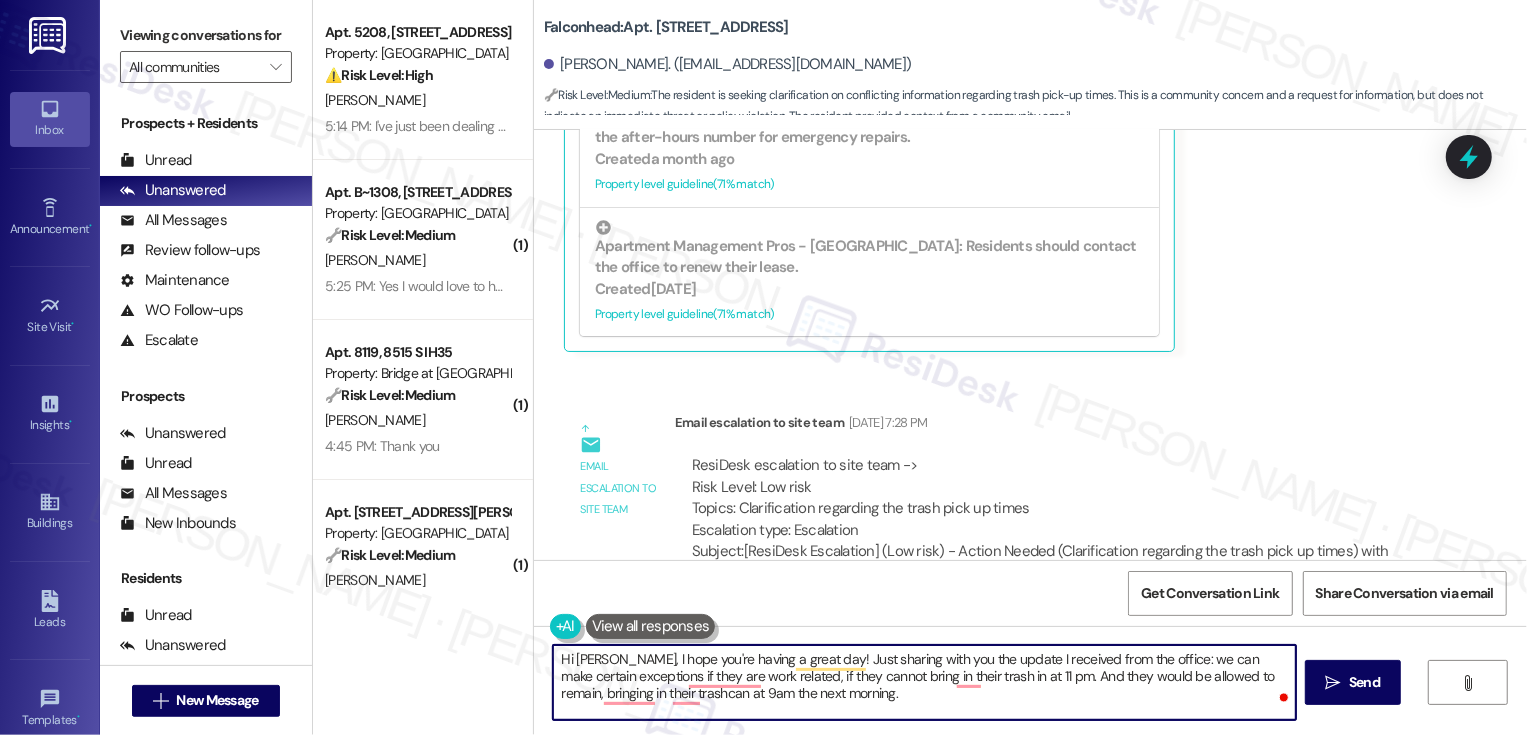 type on "Hi Erika, I hope you're having a great day! Just sharing with you the update I received from the office: we can make certain exceptions if they are work related, if they cannot bring in their trash in at 11 pm. And they would be allowed to remain bringing in their trashcan at 9am the next morning." 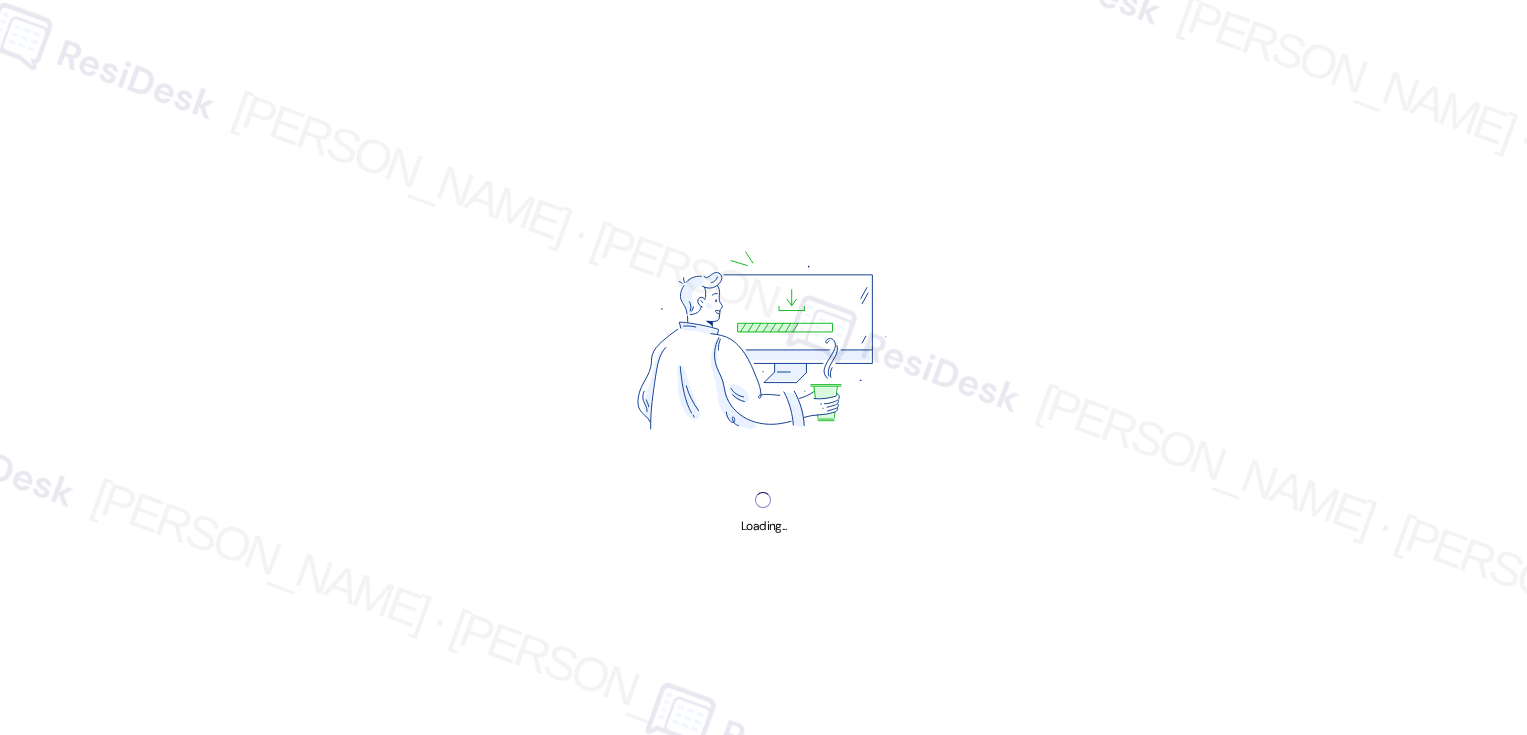 scroll, scrollTop: 0, scrollLeft: 0, axis: both 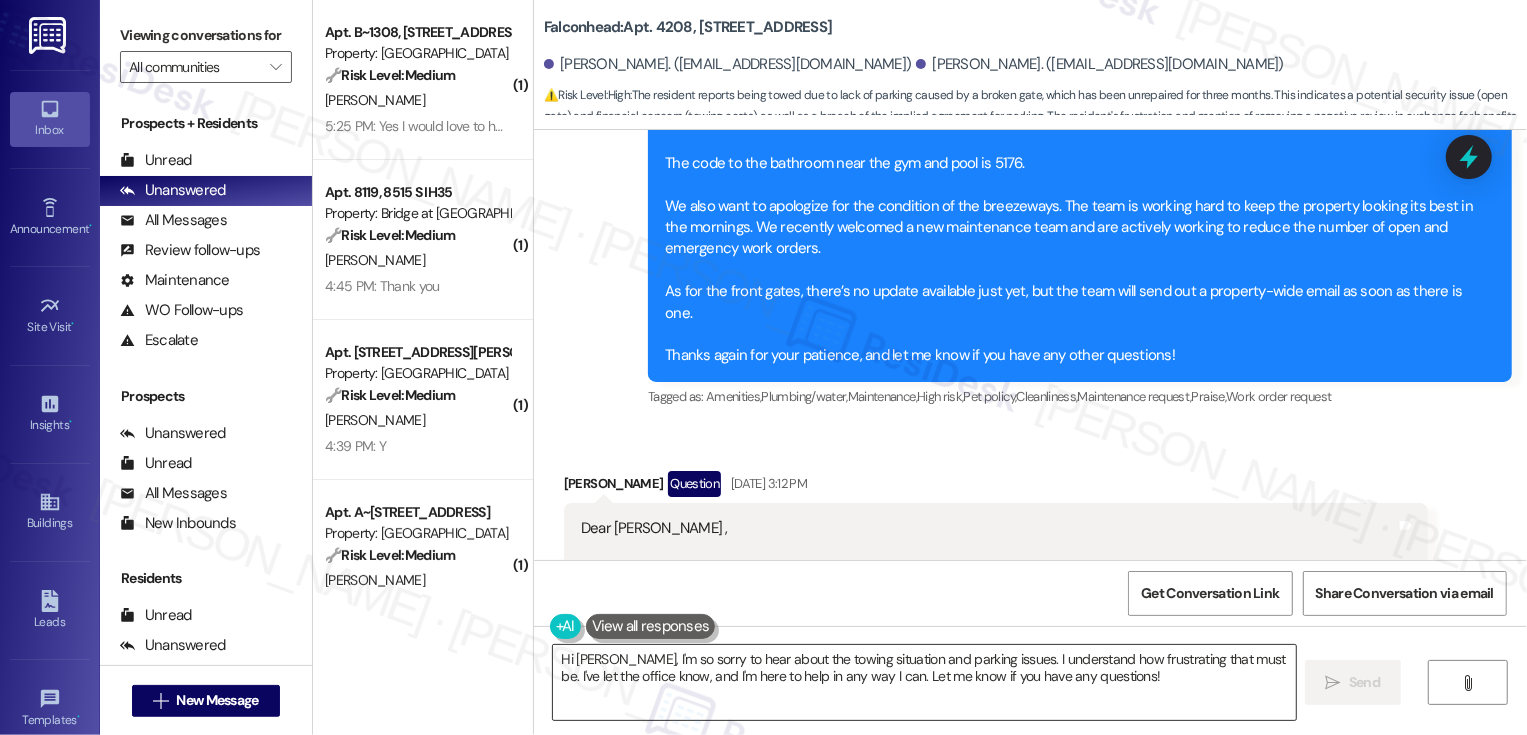 click on "Hi [PERSON_NAME], I'm so sorry to hear about the towing situation and parking issues. I understand how frustrating that must be. I've let the office know, and I'm here to help in any way I can. Let me know if you have any questions!" at bounding box center [924, 682] 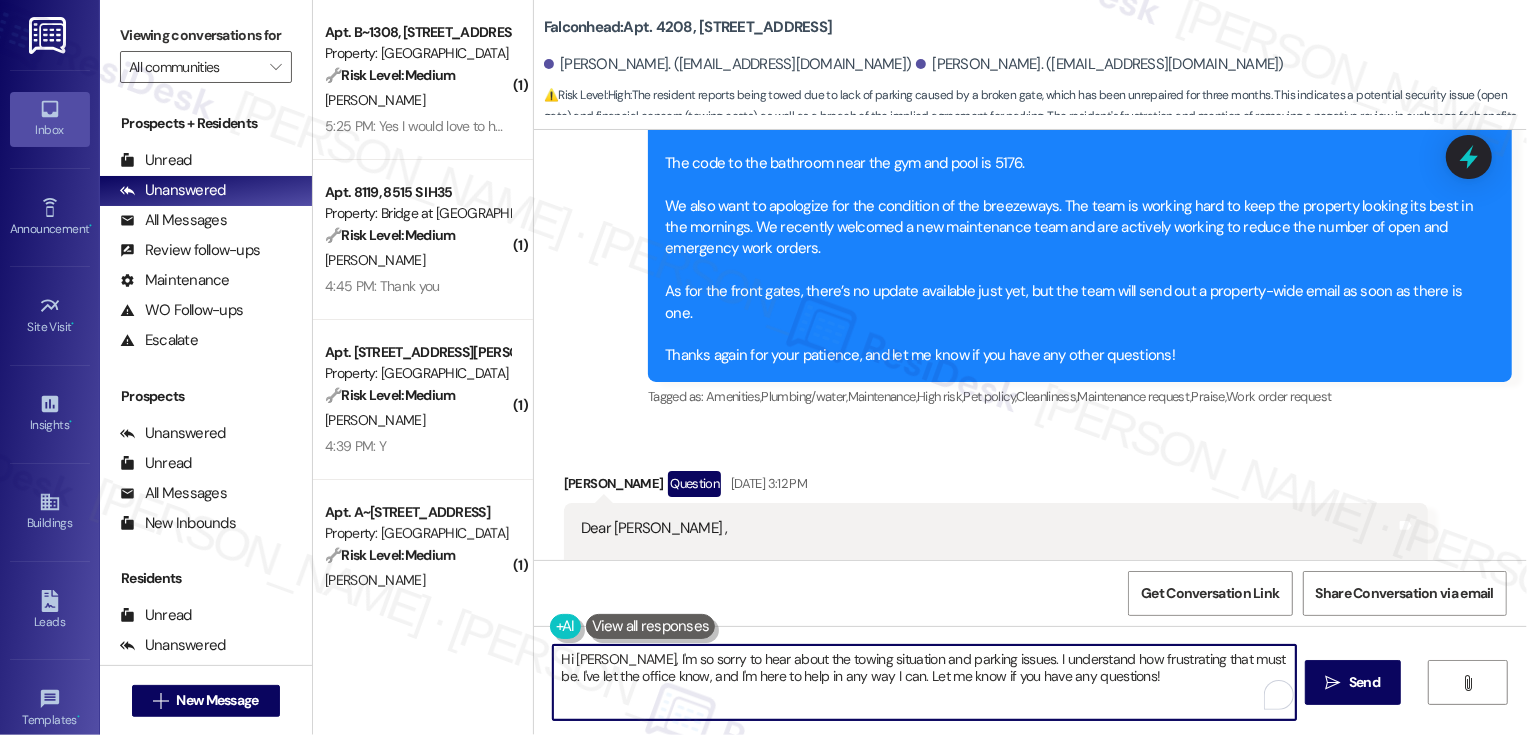click on "Hi [PERSON_NAME], I'm so sorry to hear about the towing situation and parking issues. I understand how frustrating that must be. I've let the office know, and I'm here to help in any way I can. Let me know if you have any questions!" at bounding box center (924, 682) 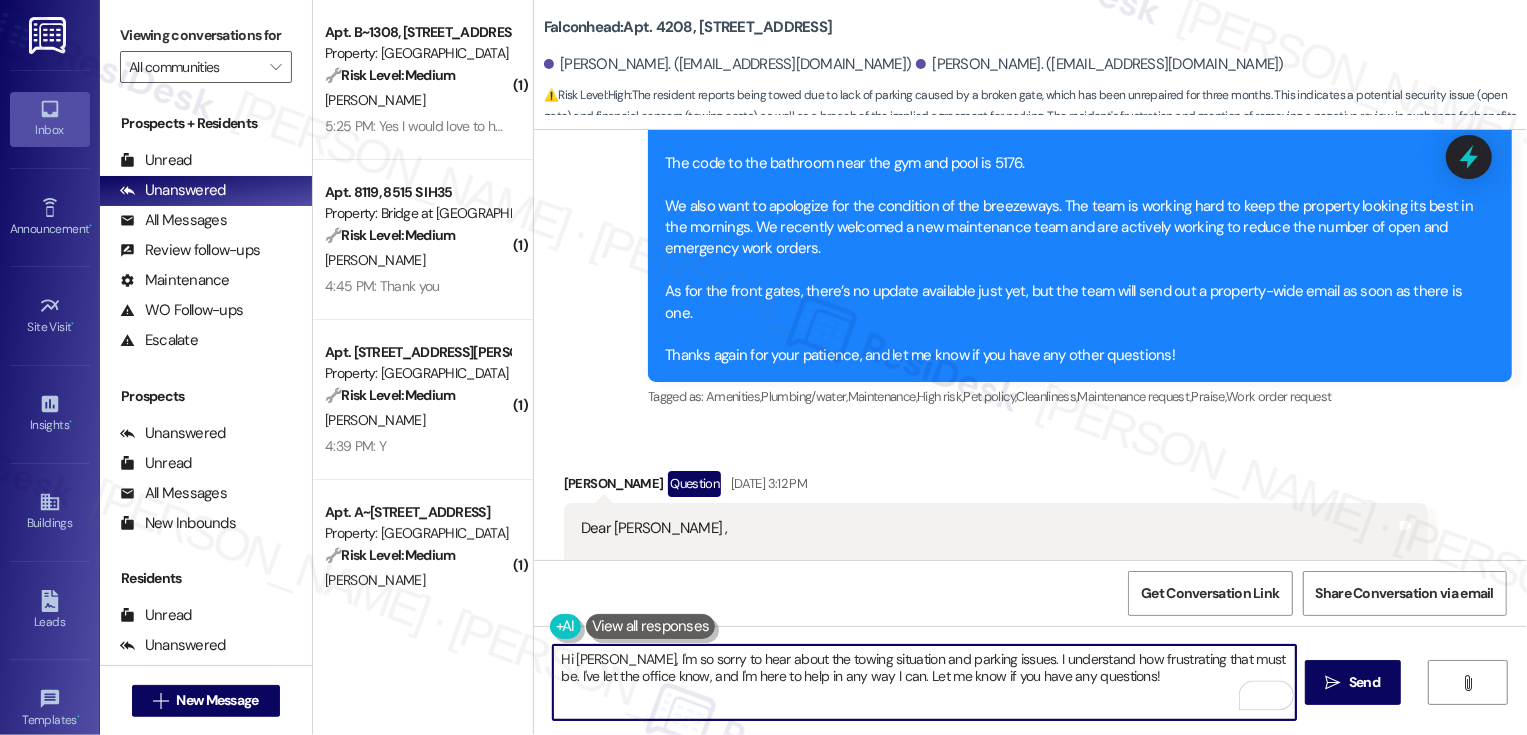 click on "Hi [PERSON_NAME], I'm so sorry to hear about the towing situation and parking issues. I understand how frustrating that must be. I've let the office know, and I'm here to help in any way I can. Let me know if you have any questions!" at bounding box center (924, 682) 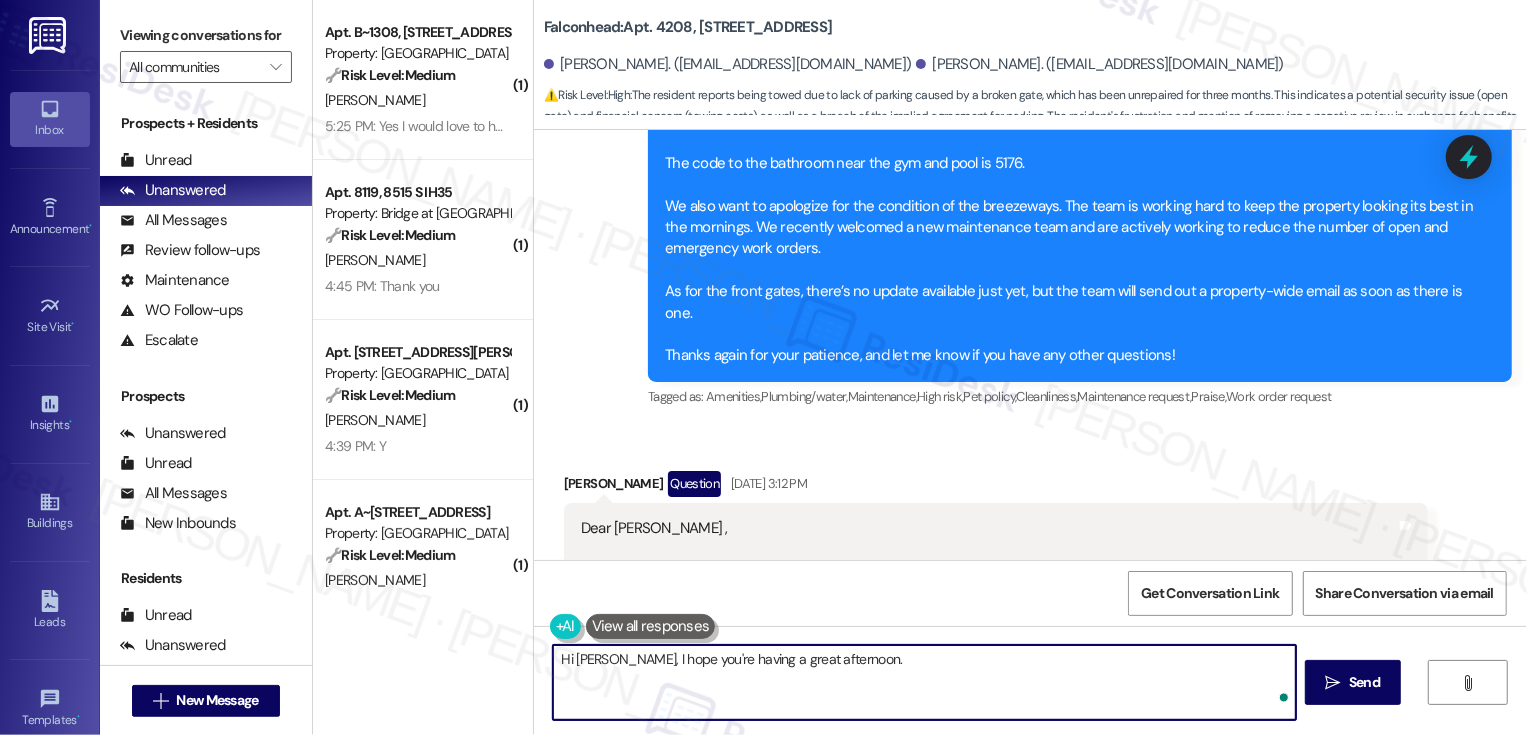 paste on "we are in the process of trying to repair the gates, we are waiting on bids and approval from upper management. And we apologize for the inconvenience this causes." 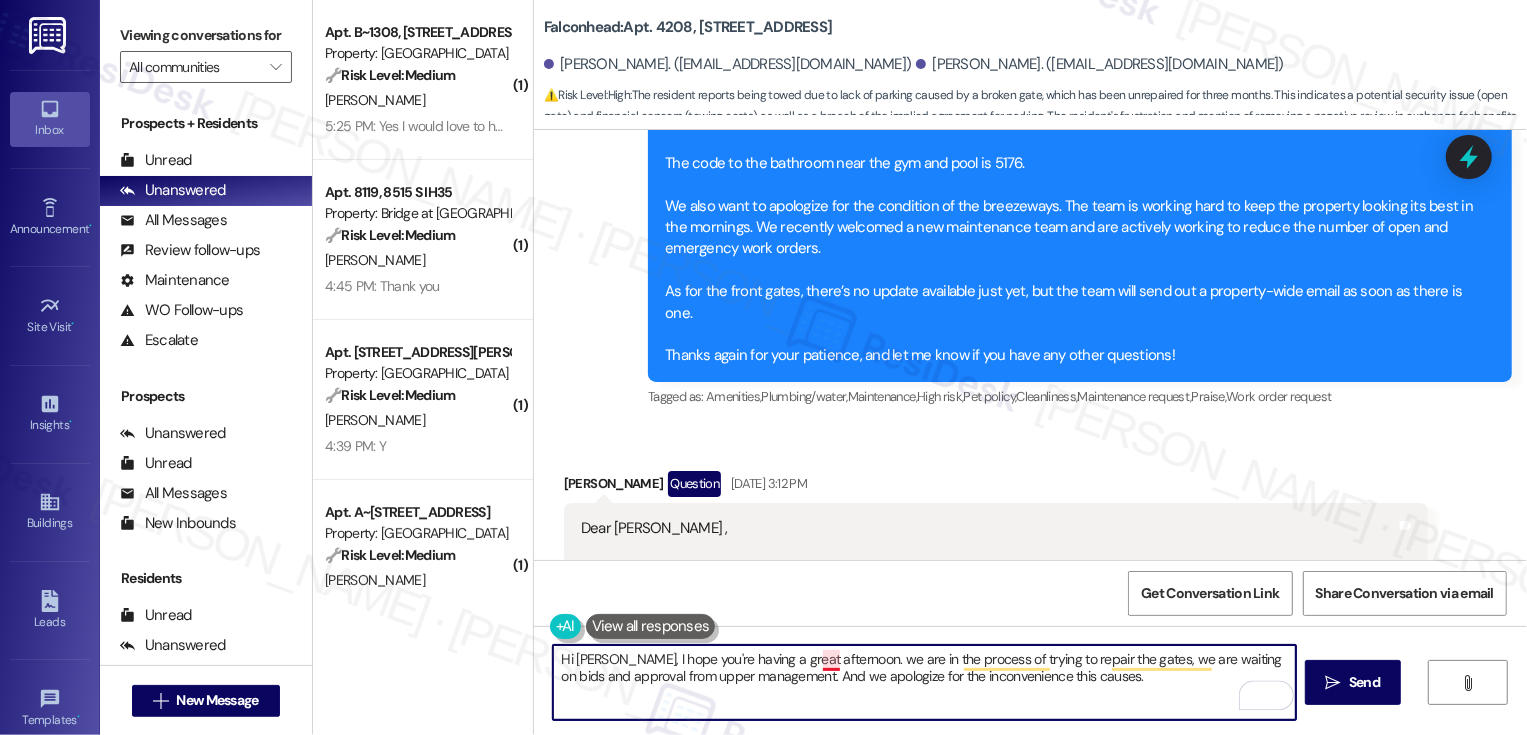 click on "Hi [PERSON_NAME], I hope you're having a great afternoon. we are in the process of trying to repair the gates, we are waiting on bids and approval from upper management. And we apologize for the inconvenience this causes." at bounding box center [924, 682] 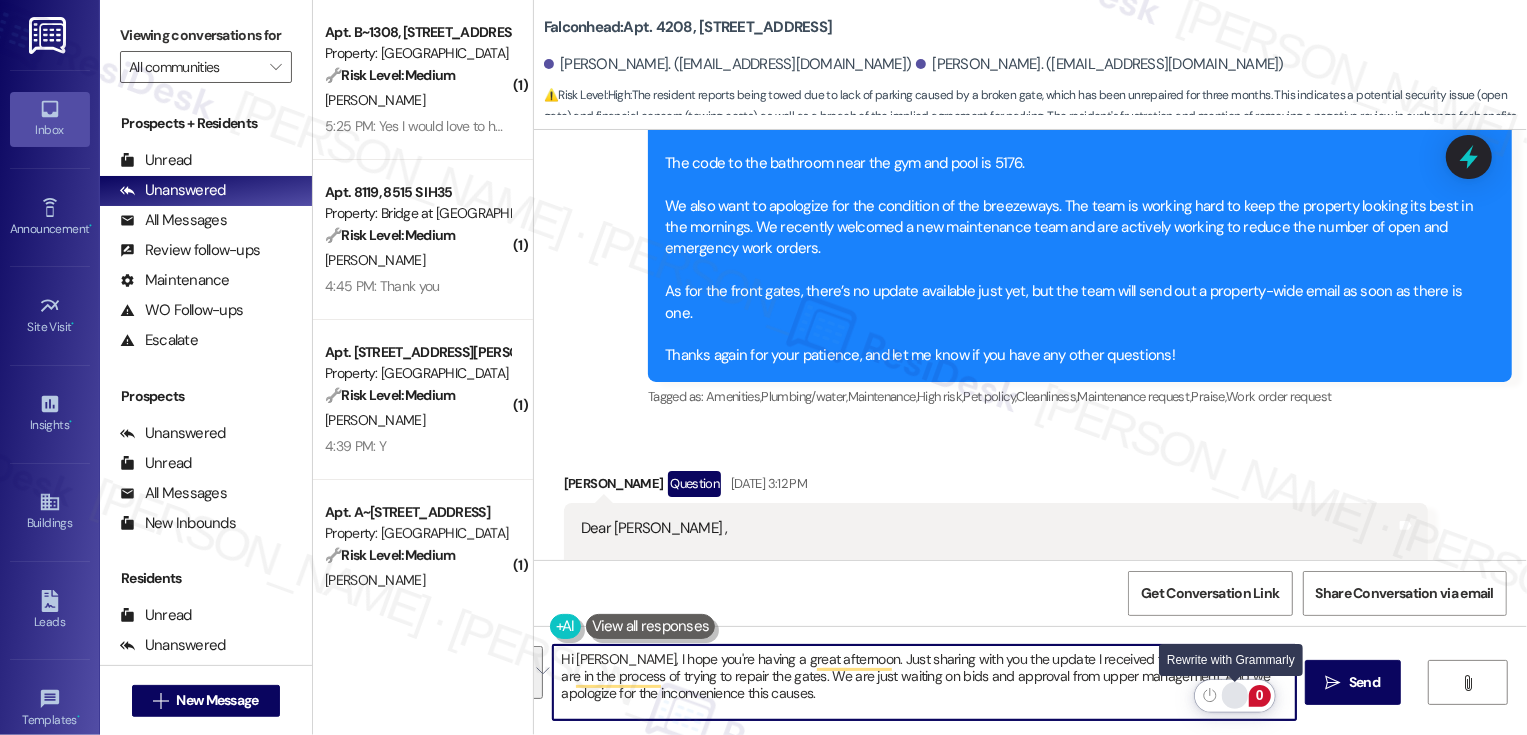 click 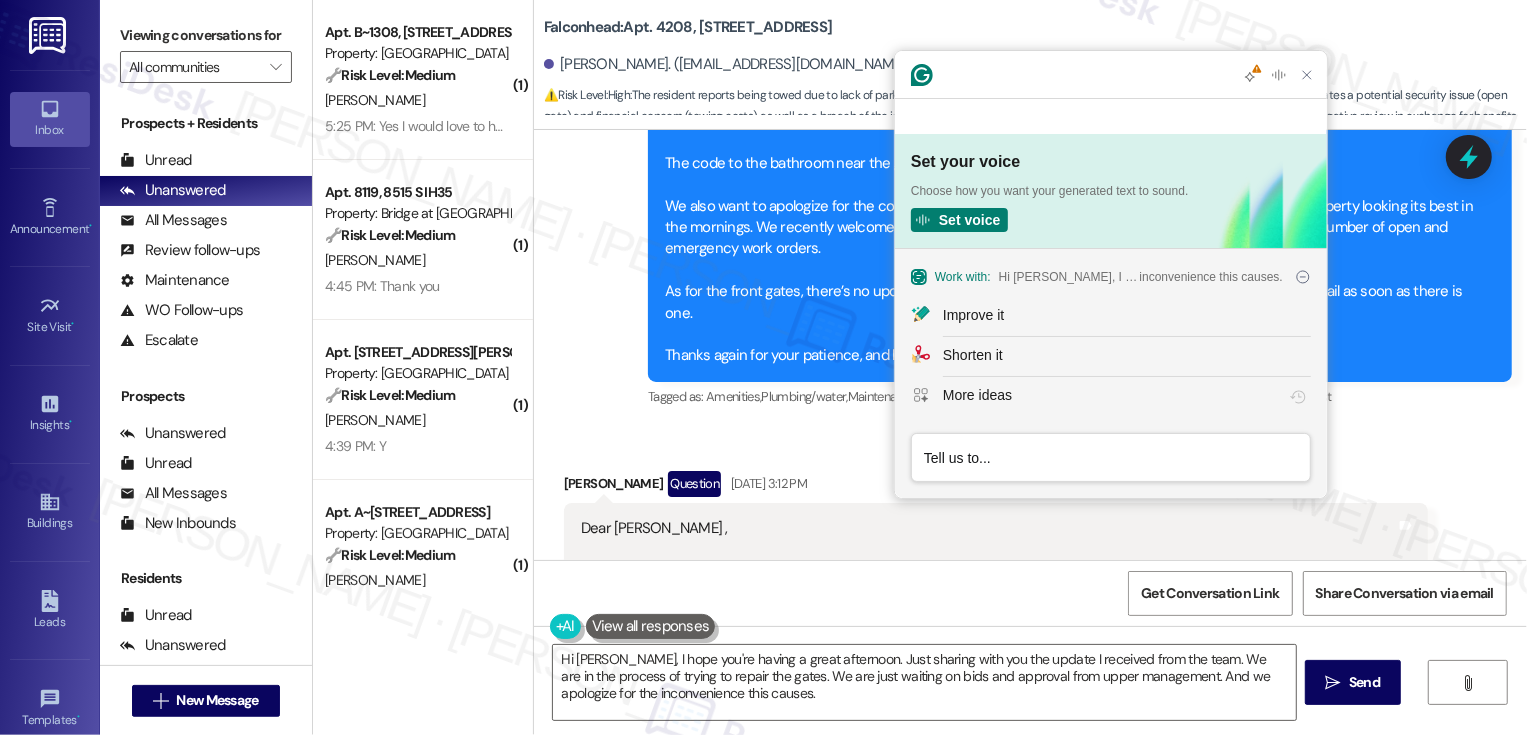 scroll, scrollTop: 0, scrollLeft: 0, axis: both 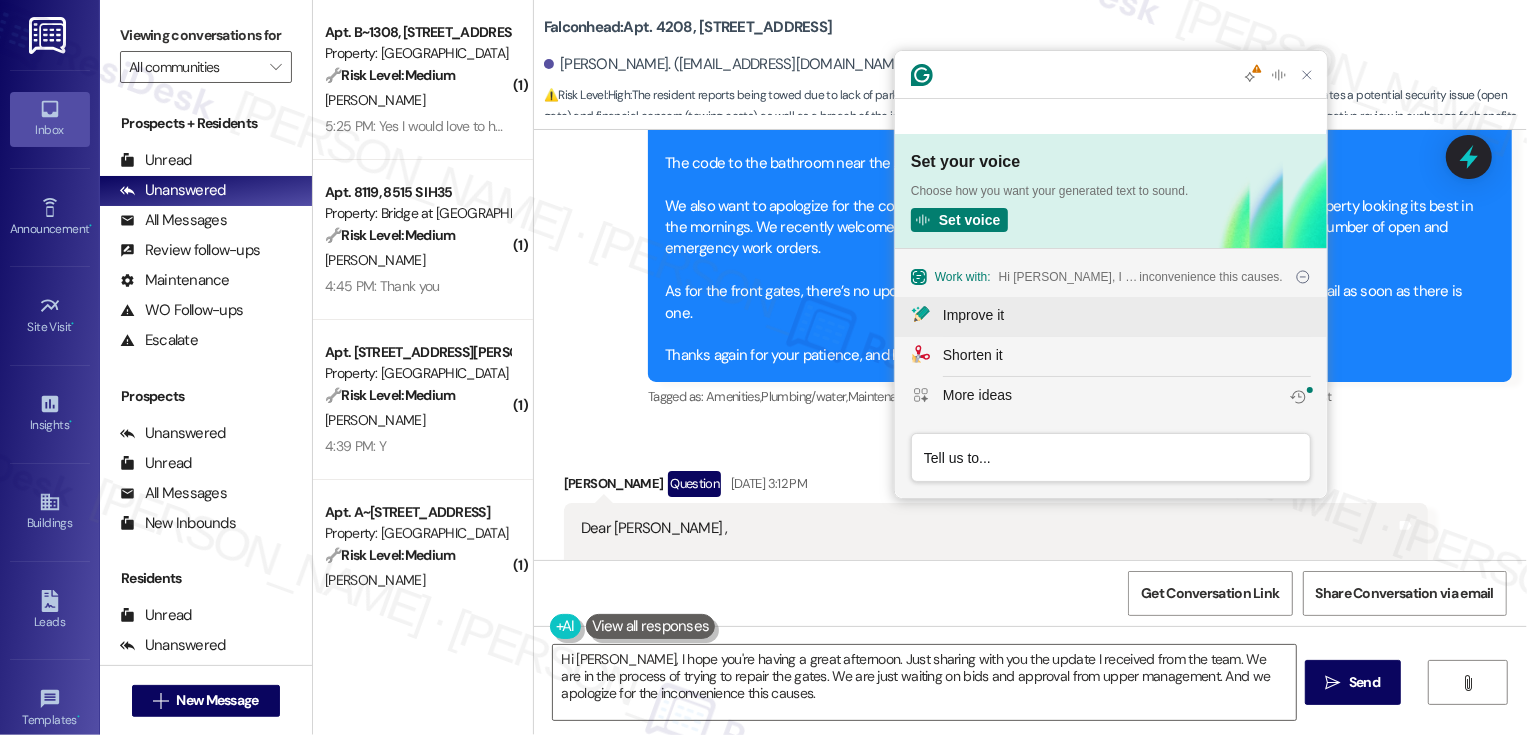 click on "Improve it" 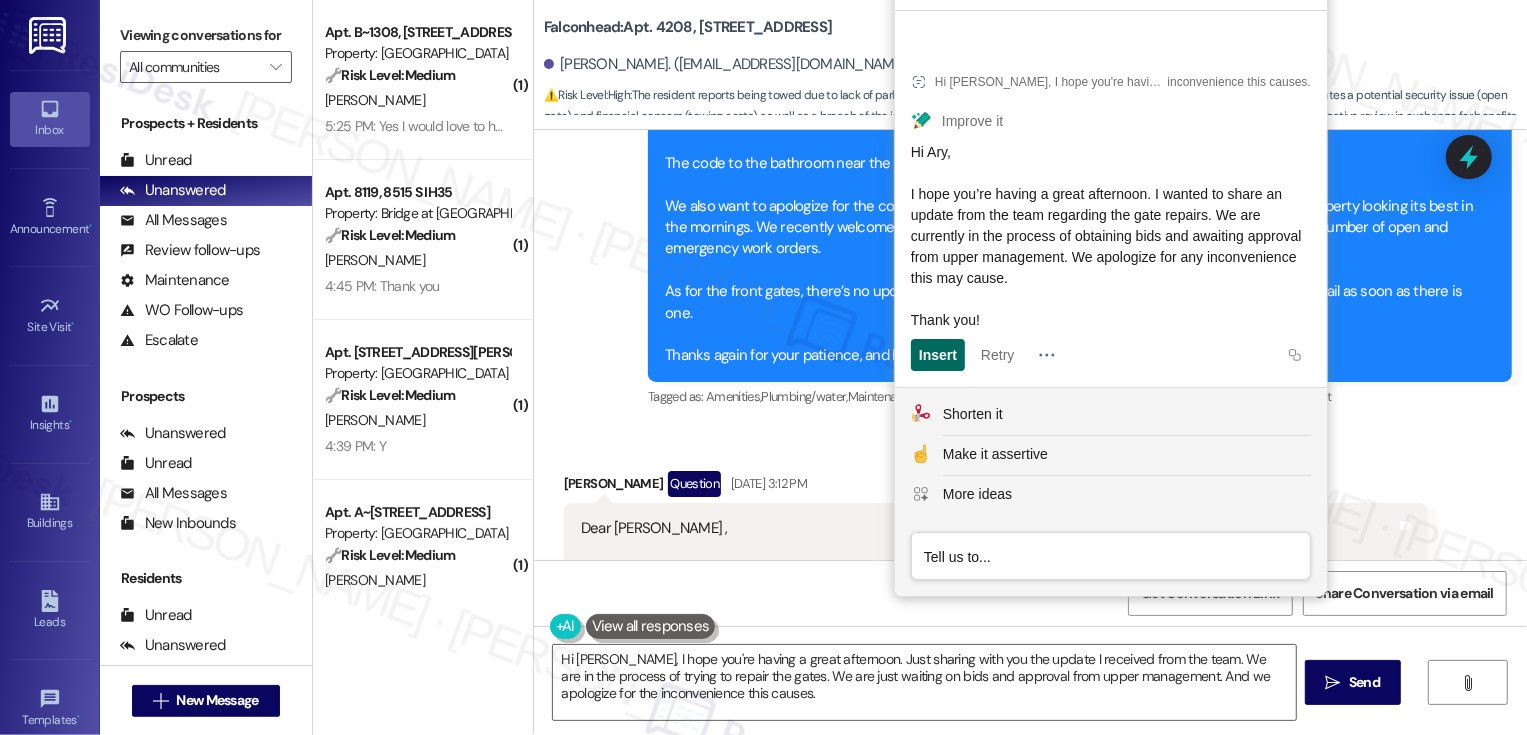 click on "Insert" 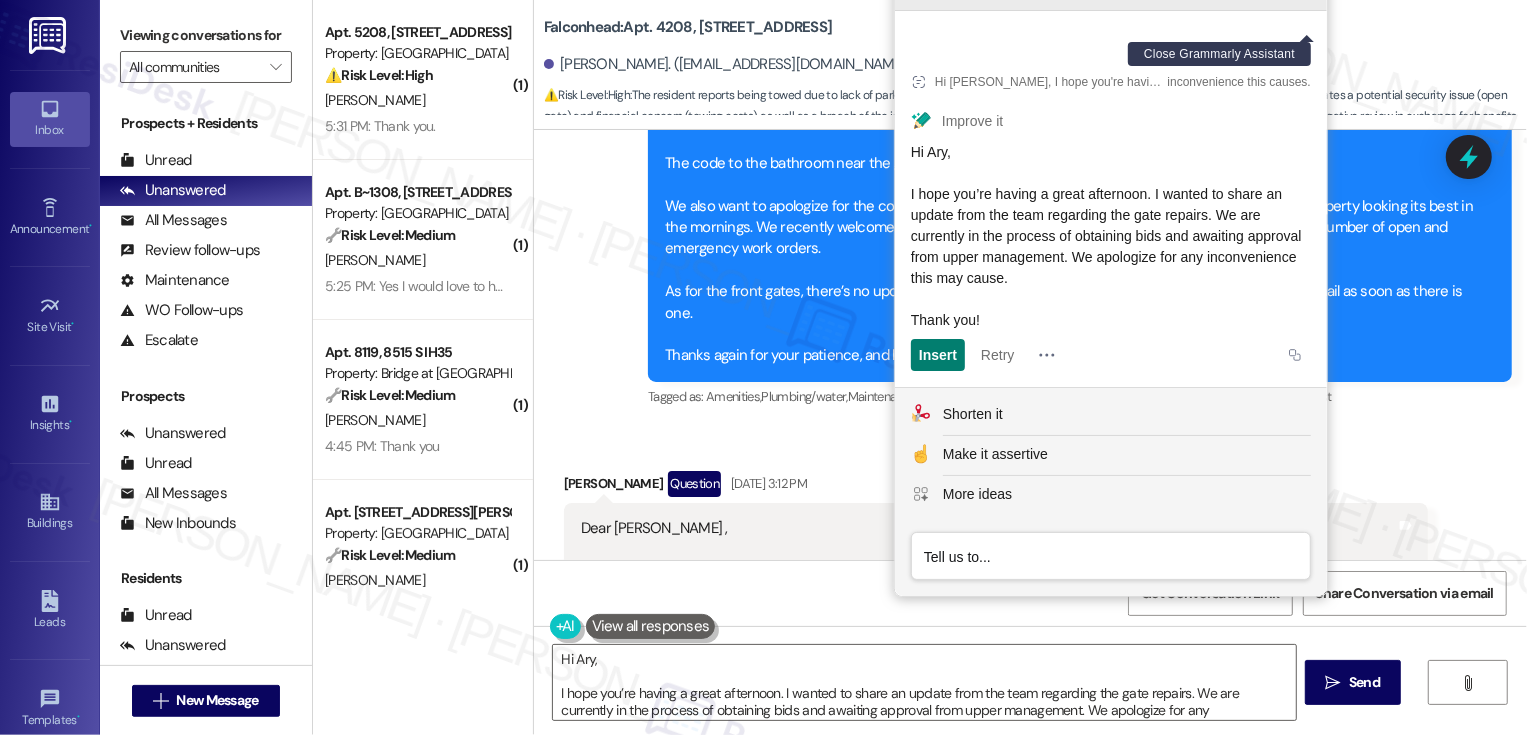 click 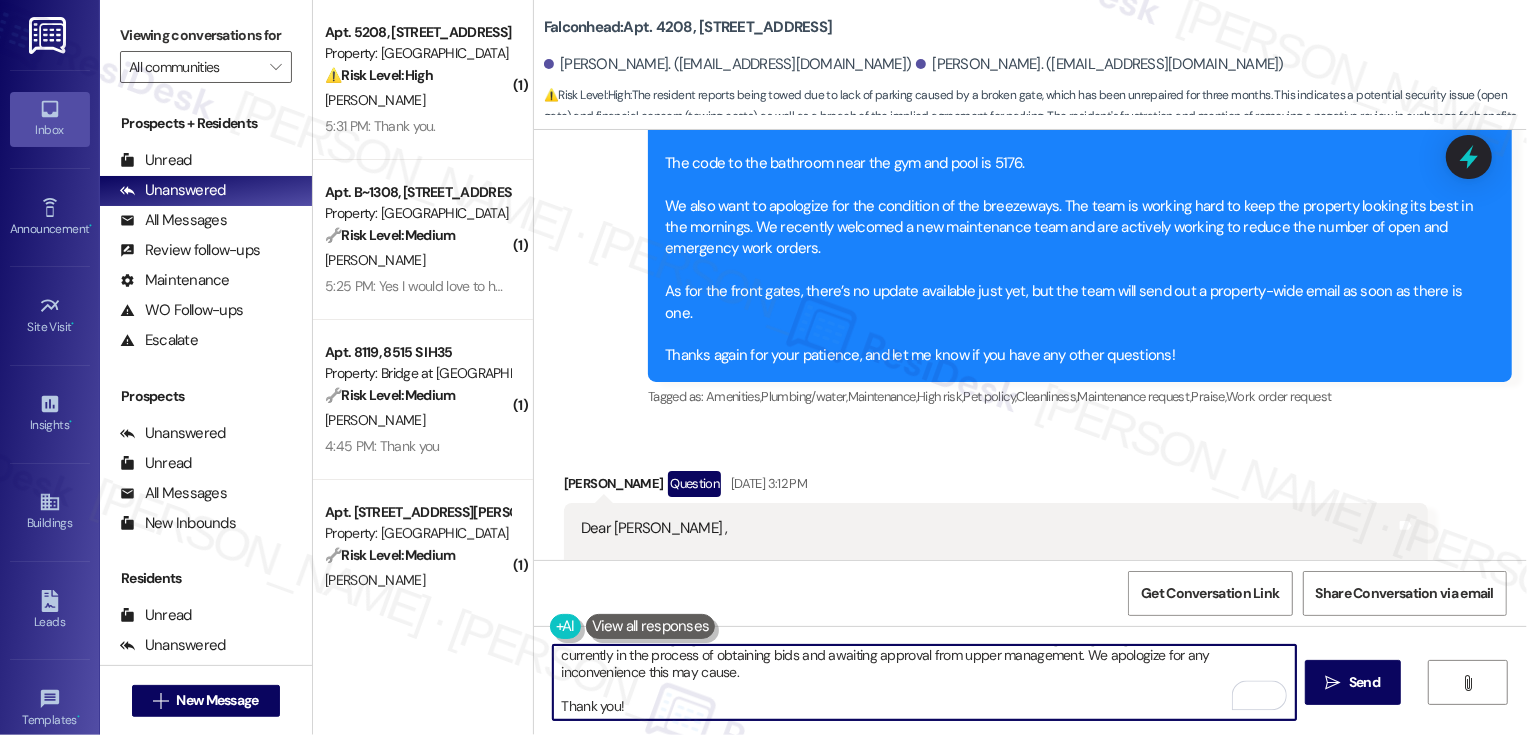 scroll, scrollTop: 0, scrollLeft: 0, axis: both 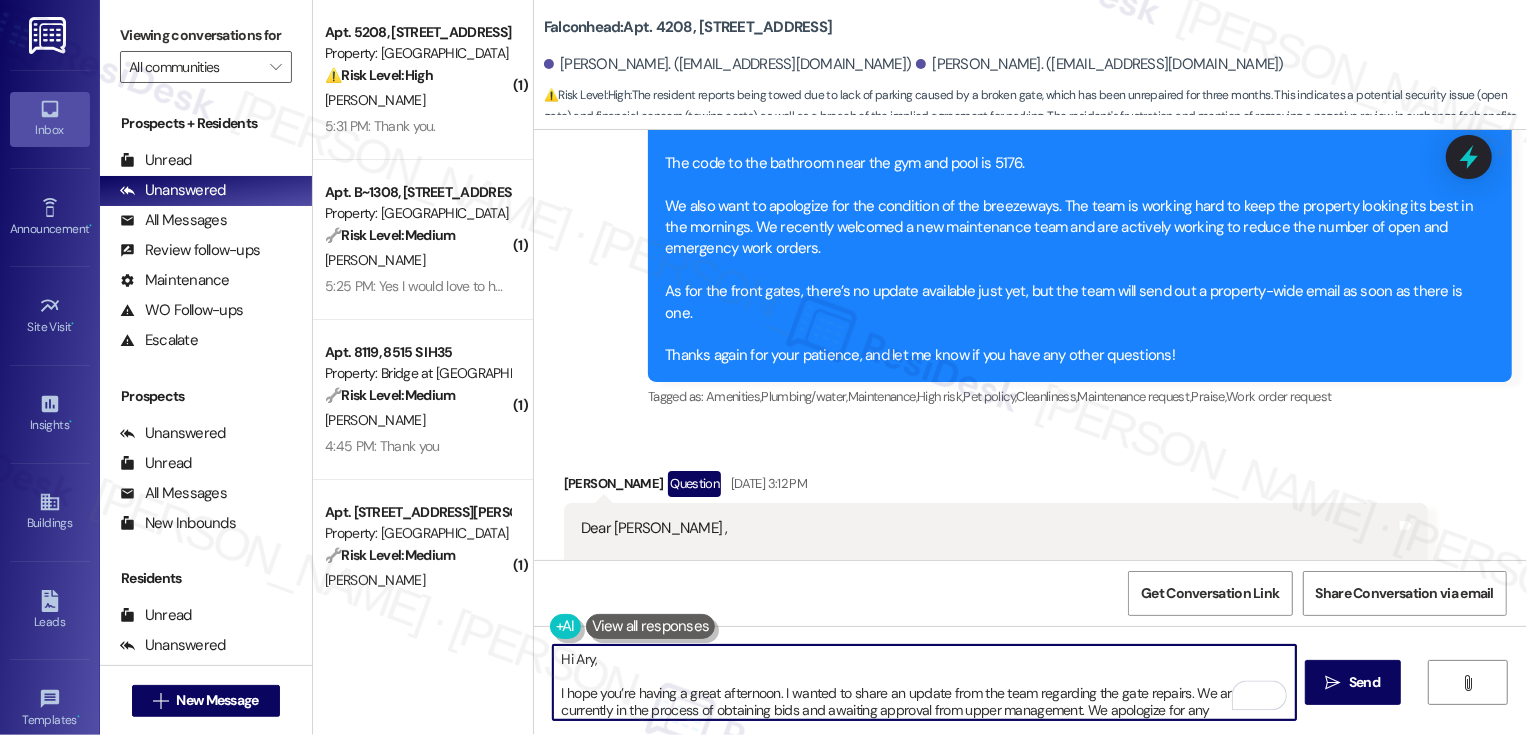 click on "Hi Ary,
I hope you’re having a great afternoon. I wanted to share an update from the team regarding the gate repairs. We are currently in the process of obtaining bids and awaiting approval from upper management. We apologize for any inconvenience this may cause.
Thank you!" at bounding box center (924, 682) 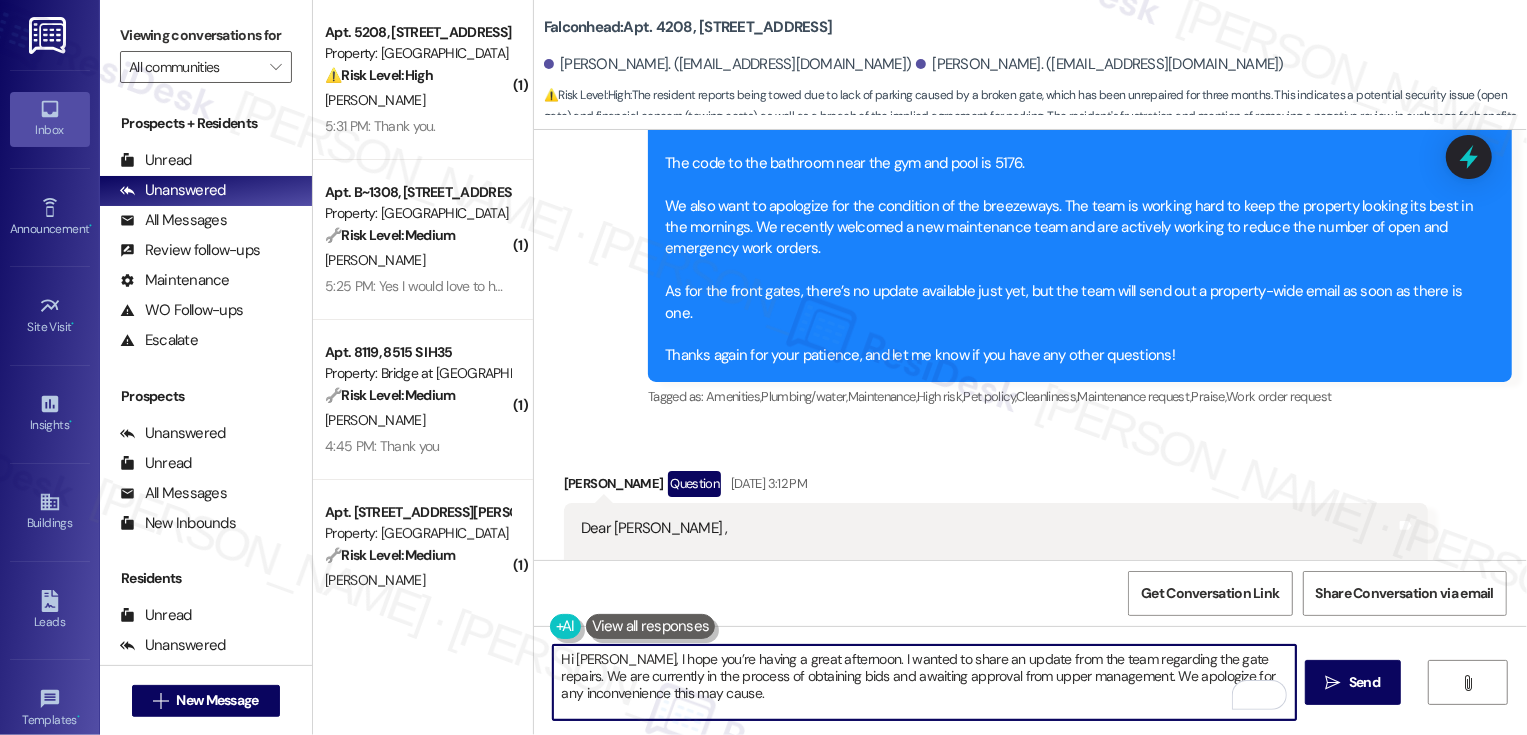 click on "Hi [PERSON_NAME], I hope you’re having a great afternoon. I wanted to share an update from the team regarding the gate repairs. We are currently in the process of obtaining bids and awaiting approval from upper management. We apologize for any inconvenience this may cause.
Thank you!" at bounding box center (924, 682) 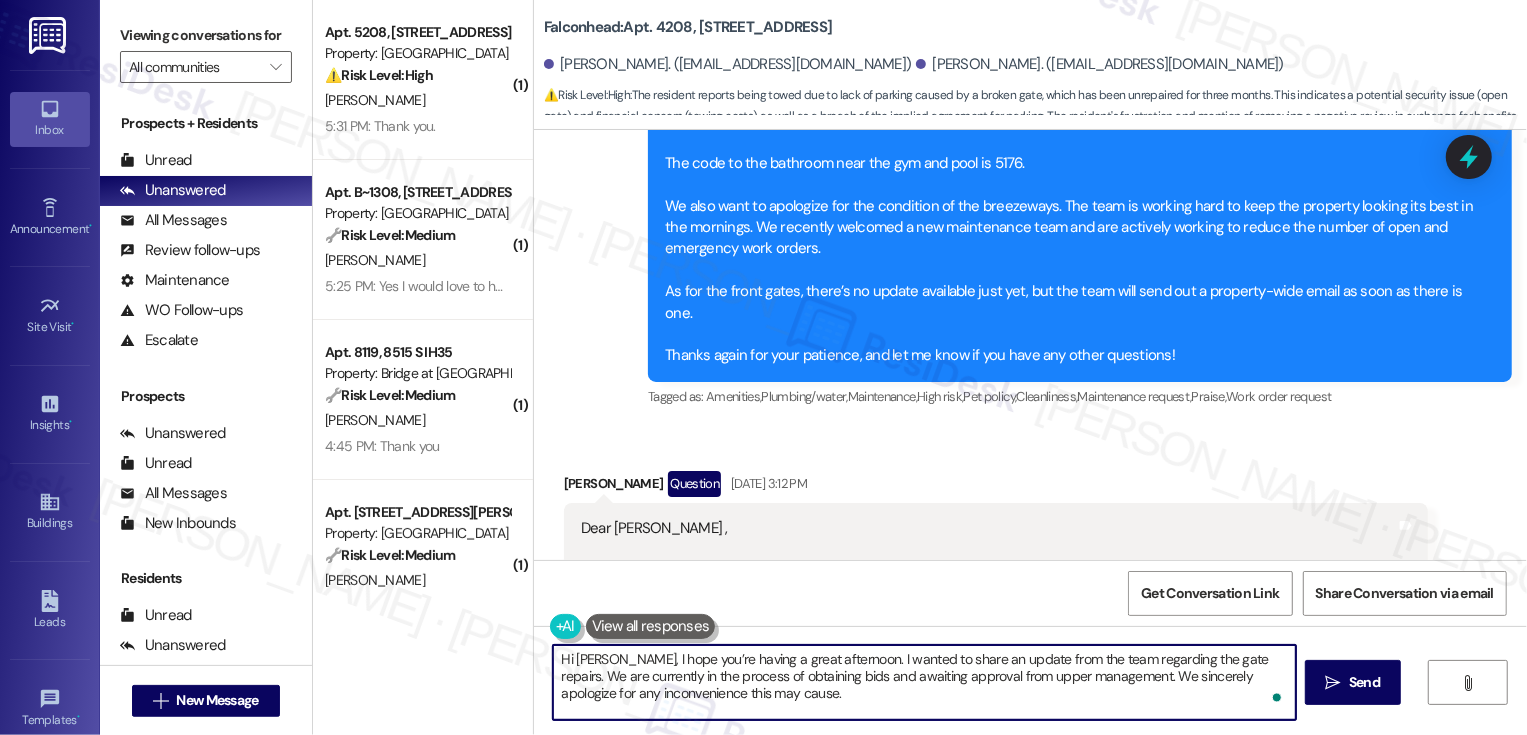 scroll, scrollTop: 21, scrollLeft: 0, axis: vertical 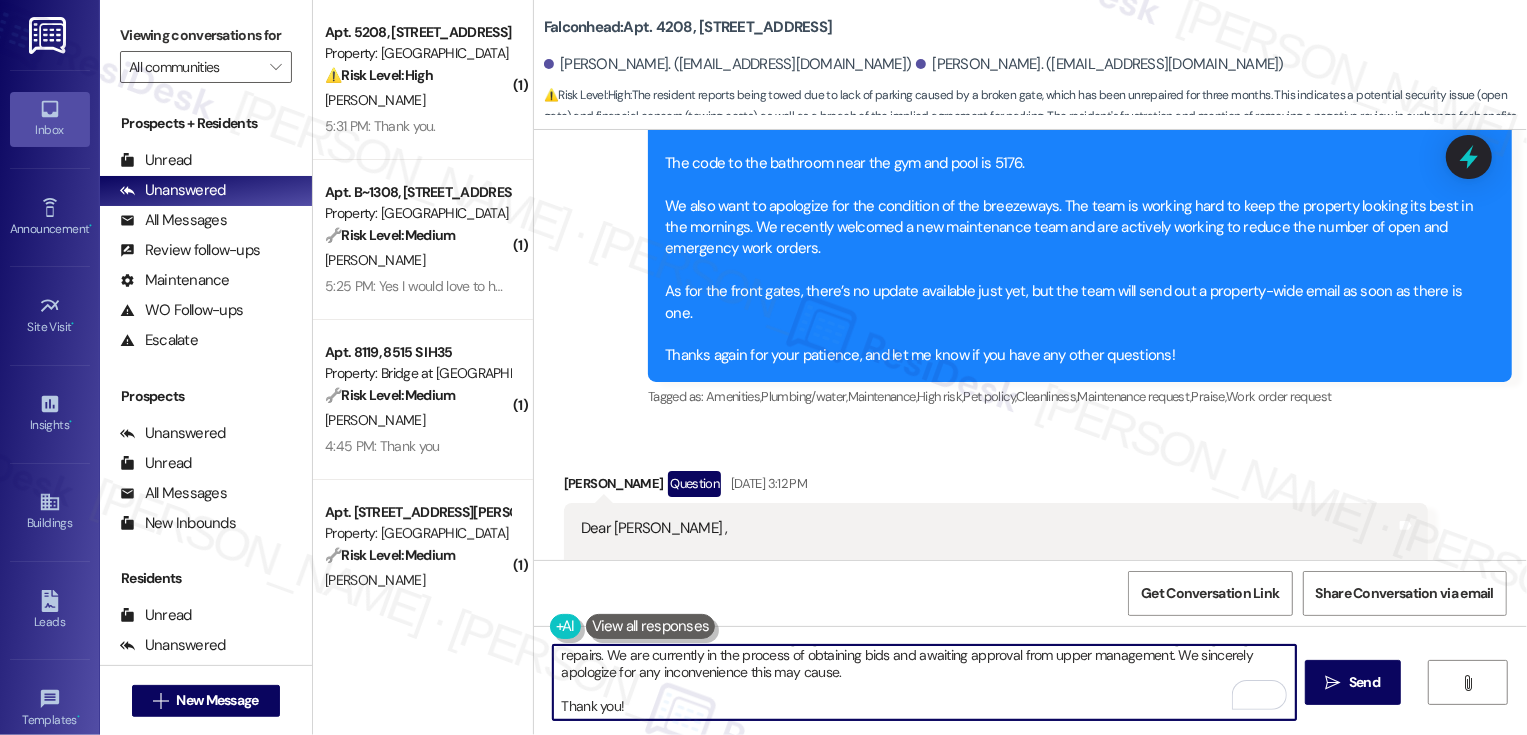 click on "Hi [PERSON_NAME], I hope you’re having a great afternoon. I wanted to share an update from the team regarding the gate repairs. We are currently in the process of obtaining bids and awaiting approval from upper management. We sincerely apologize for any inconvenience this may cause.
Thank you!" at bounding box center (924, 682) 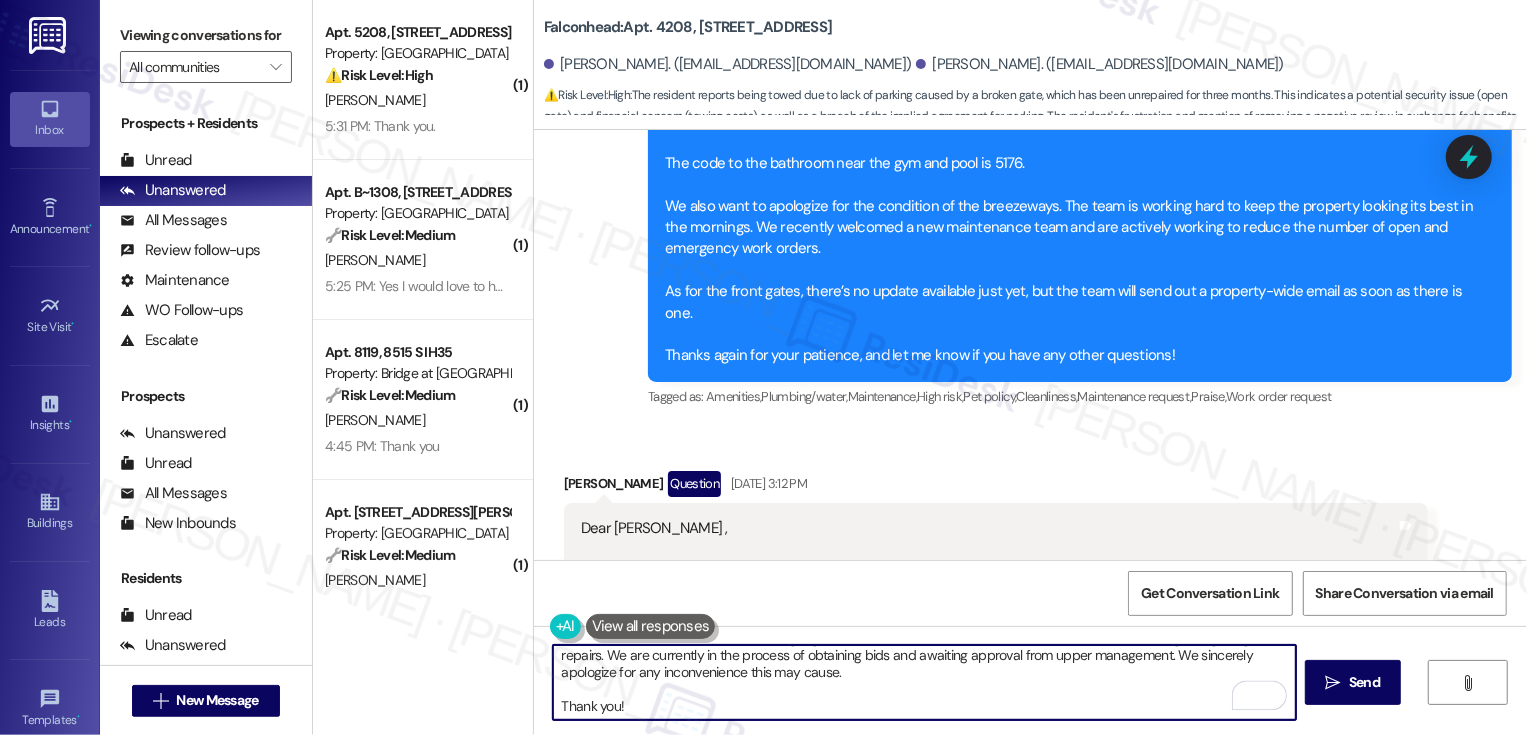 drag, startPoint x: 553, startPoint y: 706, endPoint x: 688, endPoint y: 705, distance: 135.00371 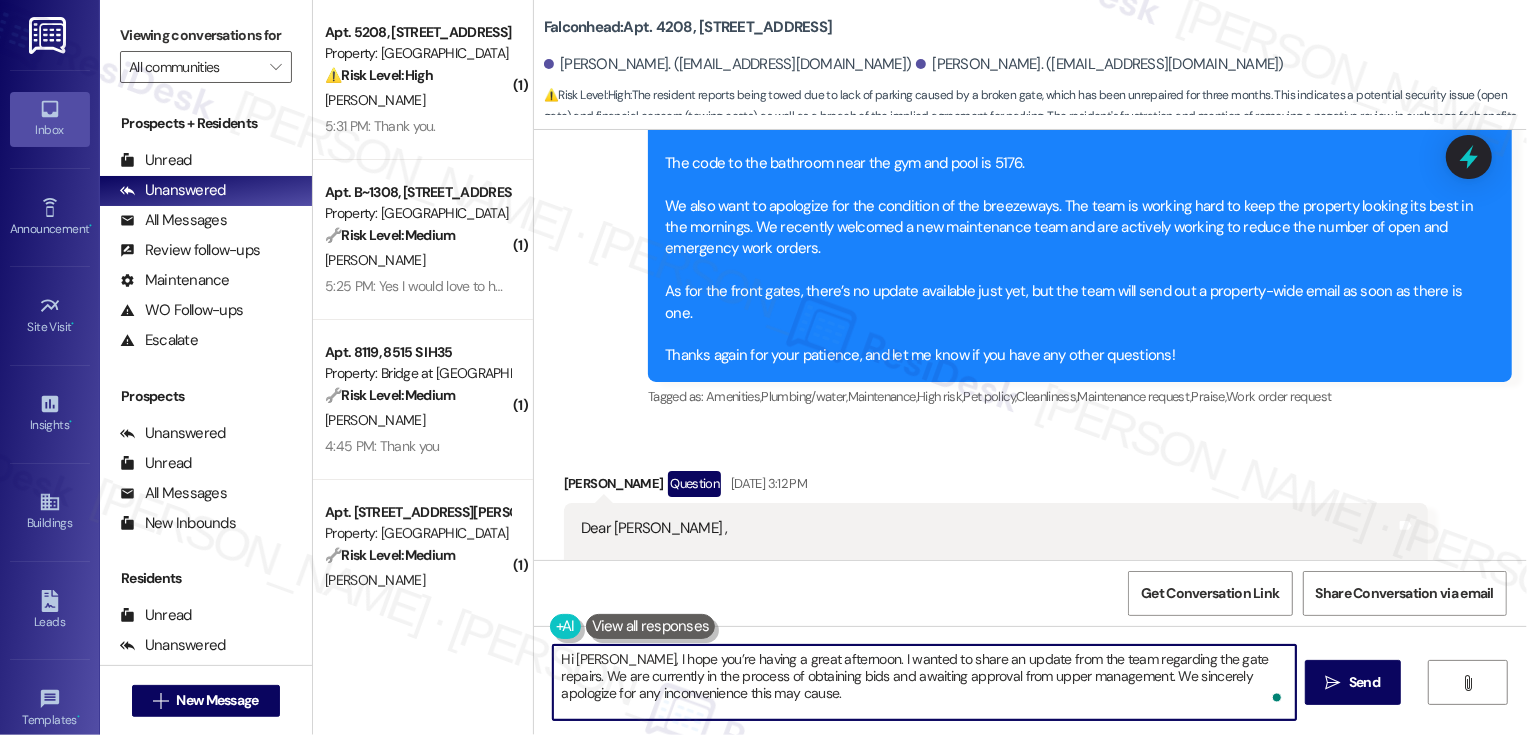 scroll, scrollTop: 5, scrollLeft: 0, axis: vertical 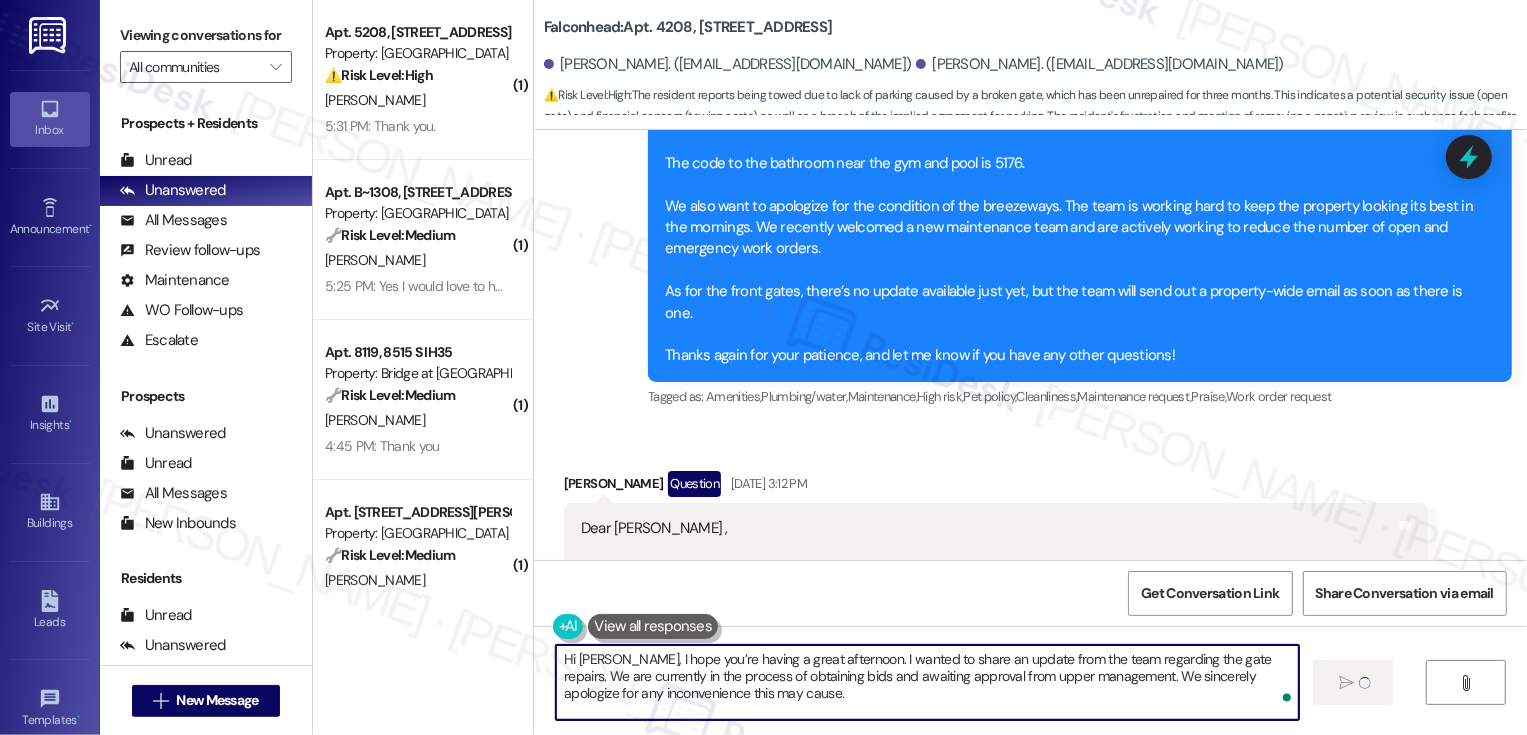 type on "Hi [PERSON_NAME], I hope you’re having a great afternoon. I wanted to share an update from the team regarding the gate repairs. We are currently in the process of obtaining bids and awaiting approval from upper management. We sincerely apologize for any inconvenience this may cause." 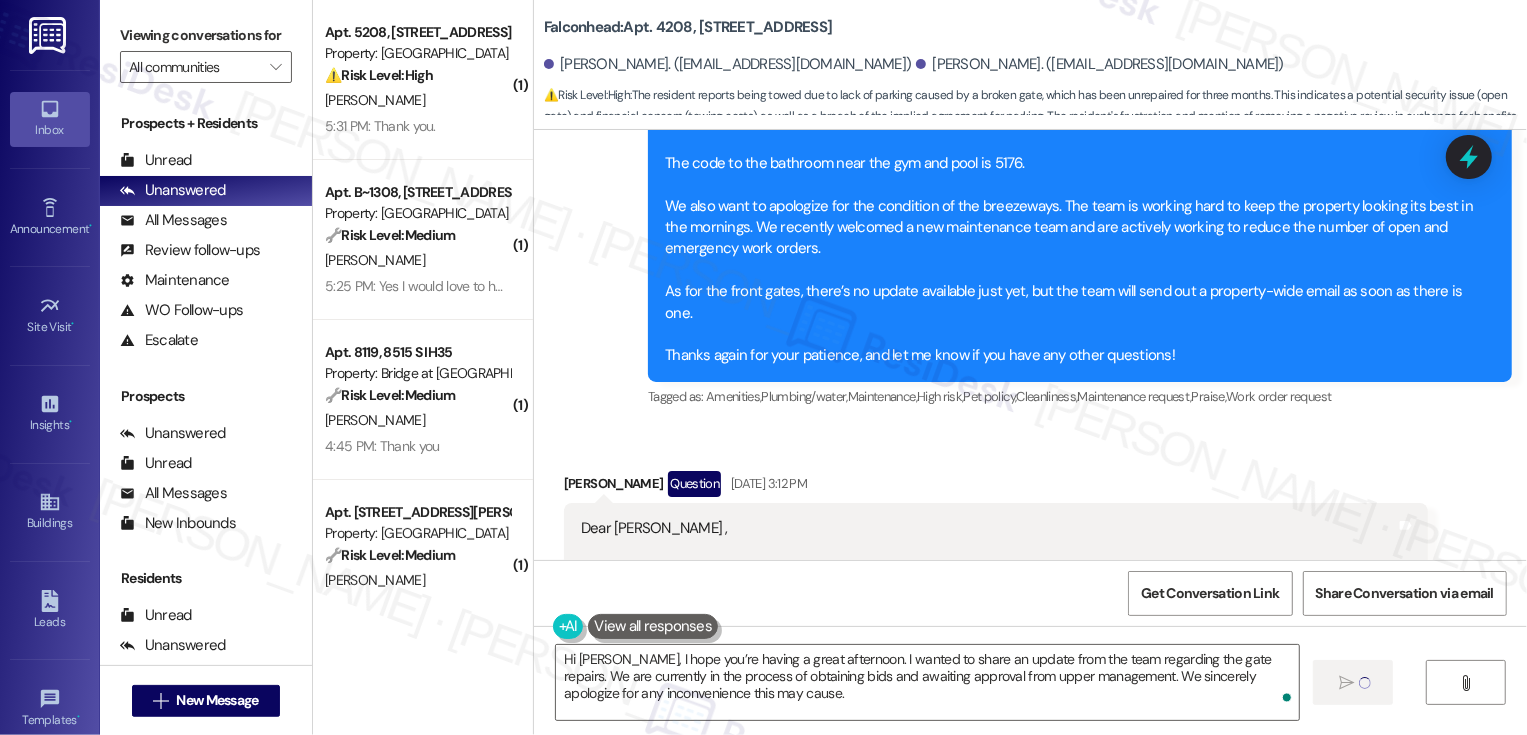 type 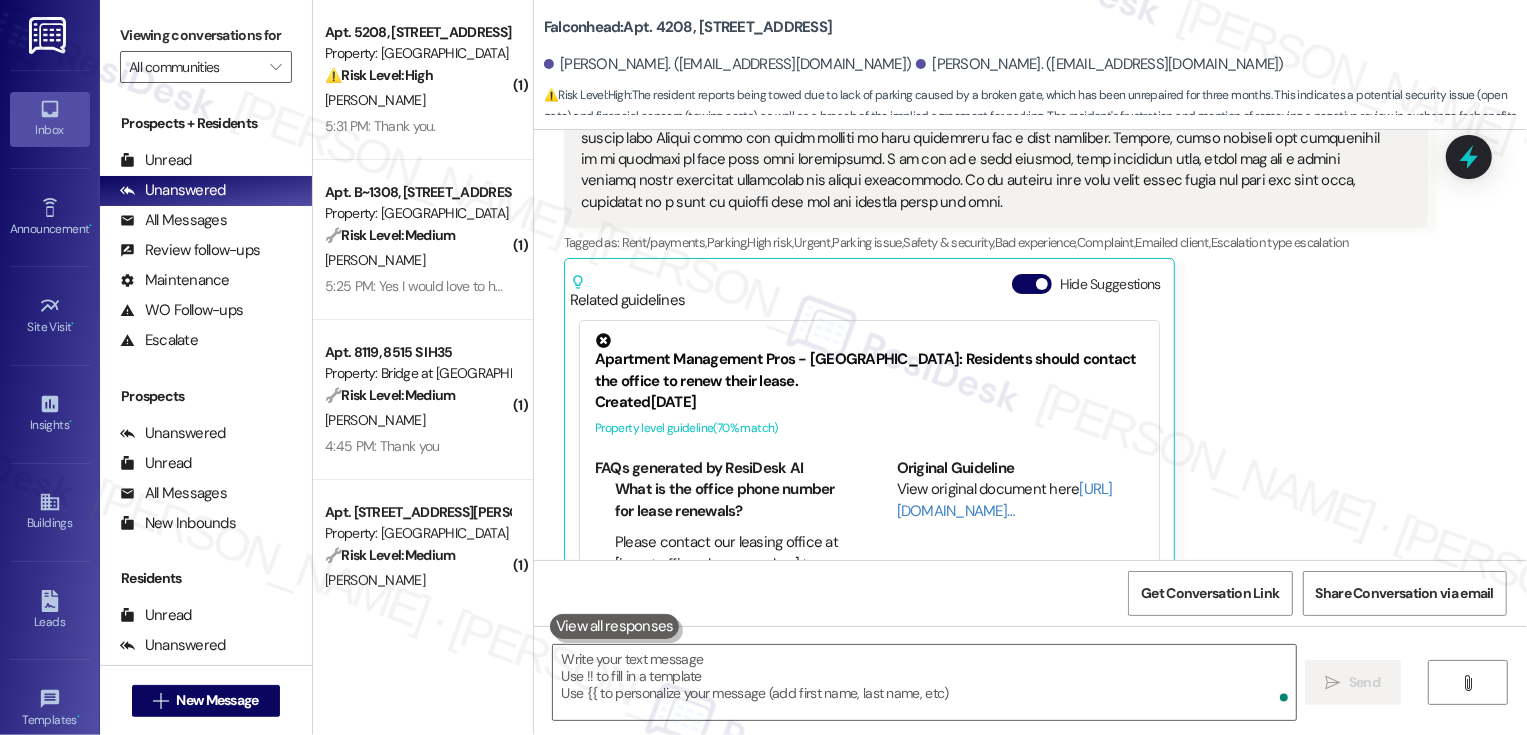 scroll, scrollTop: 3989, scrollLeft: 0, axis: vertical 